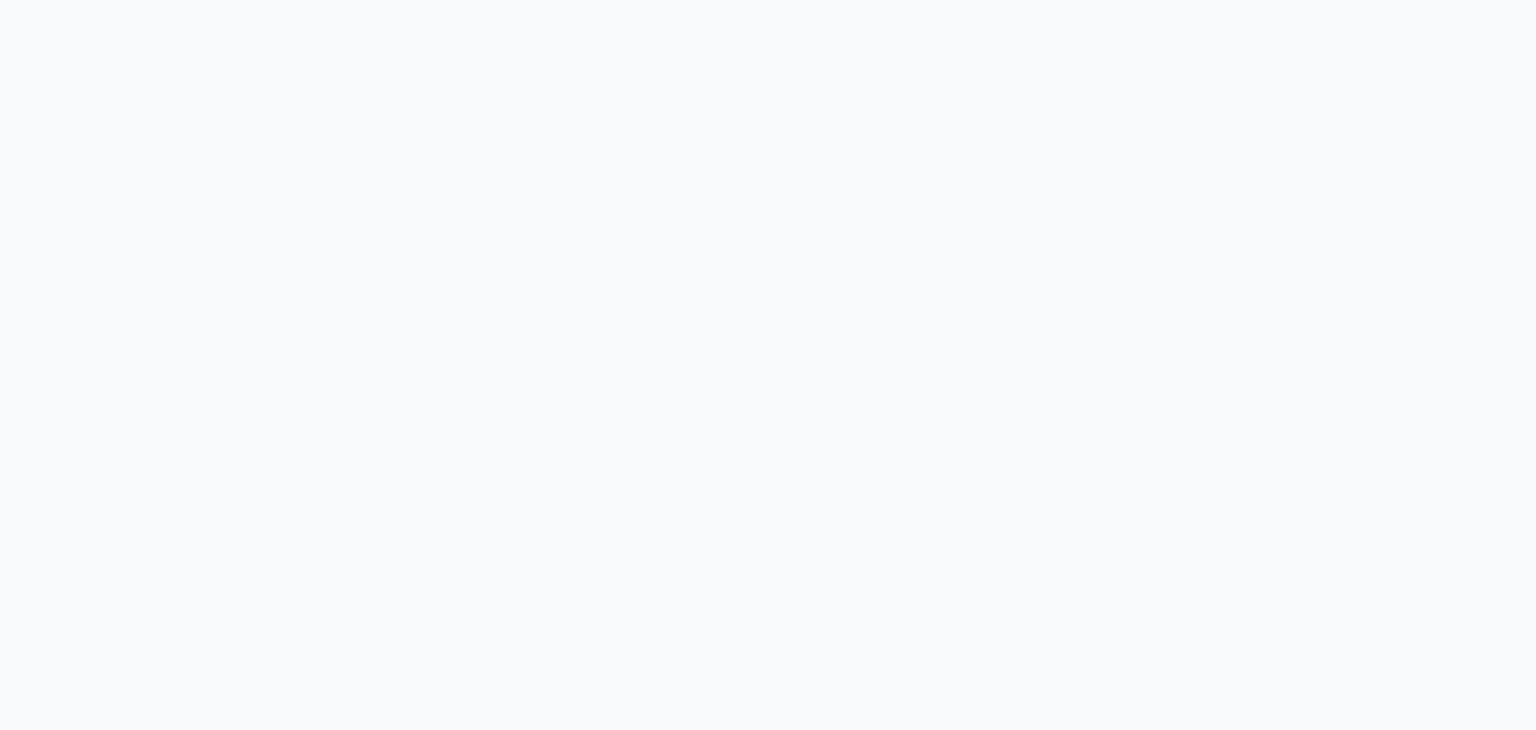 scroll, scrollTop: 0, scrollLeft: 0, axis: both 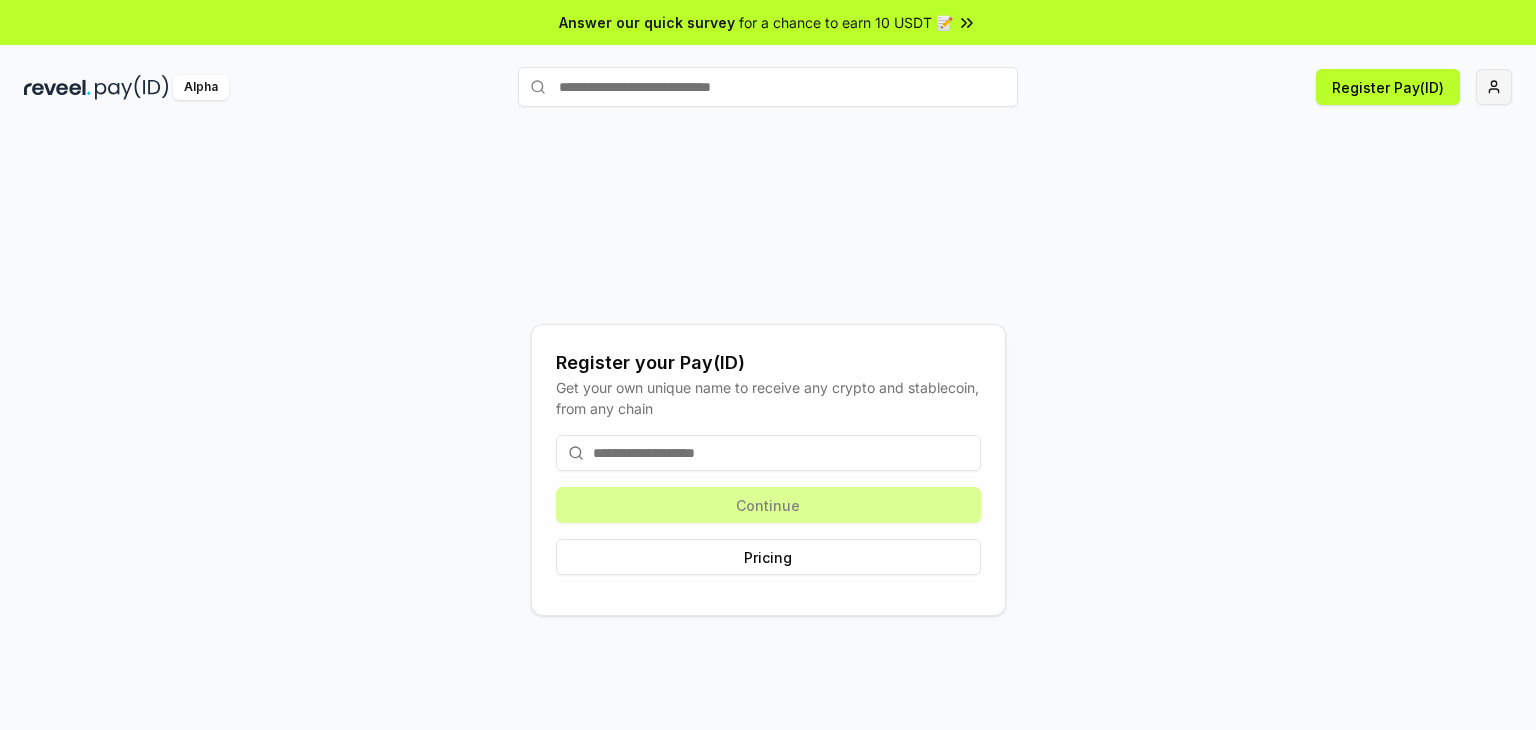 click on "Answer our quick survey for a chance to earn 10 USDT 📝 Alpha Register Pay(ID) Register your Pay(ID) Get your own unique name to receive any crypto and stablecoin, from any chain Continue Pricing Quick Buy" at bounding box center [768, 365] 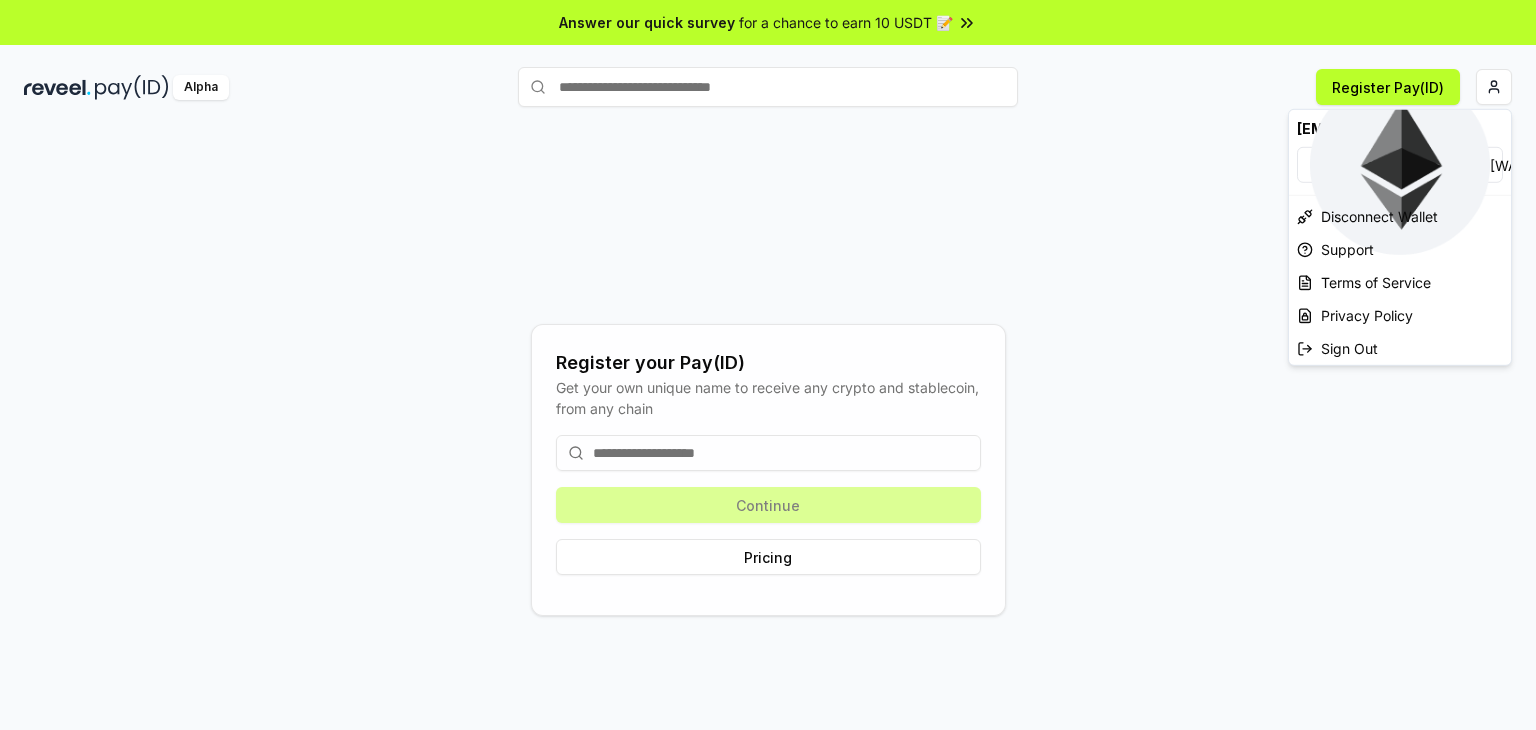 click on "Answer our quick survey for a chance to earn 10 USDT 📝 Alpha Register Pay(ID) Register your Pay(ID) Get your own unique name to receive any crypto and stablecoin, from any chain Continue Pricing Quick Buy sameer993139@gmail.com   0xb525eC85993E ...     Disconnect Wallet   Support   Terms of Service   Privacy Policy   Sign Out" at bounding box center [768, 365] 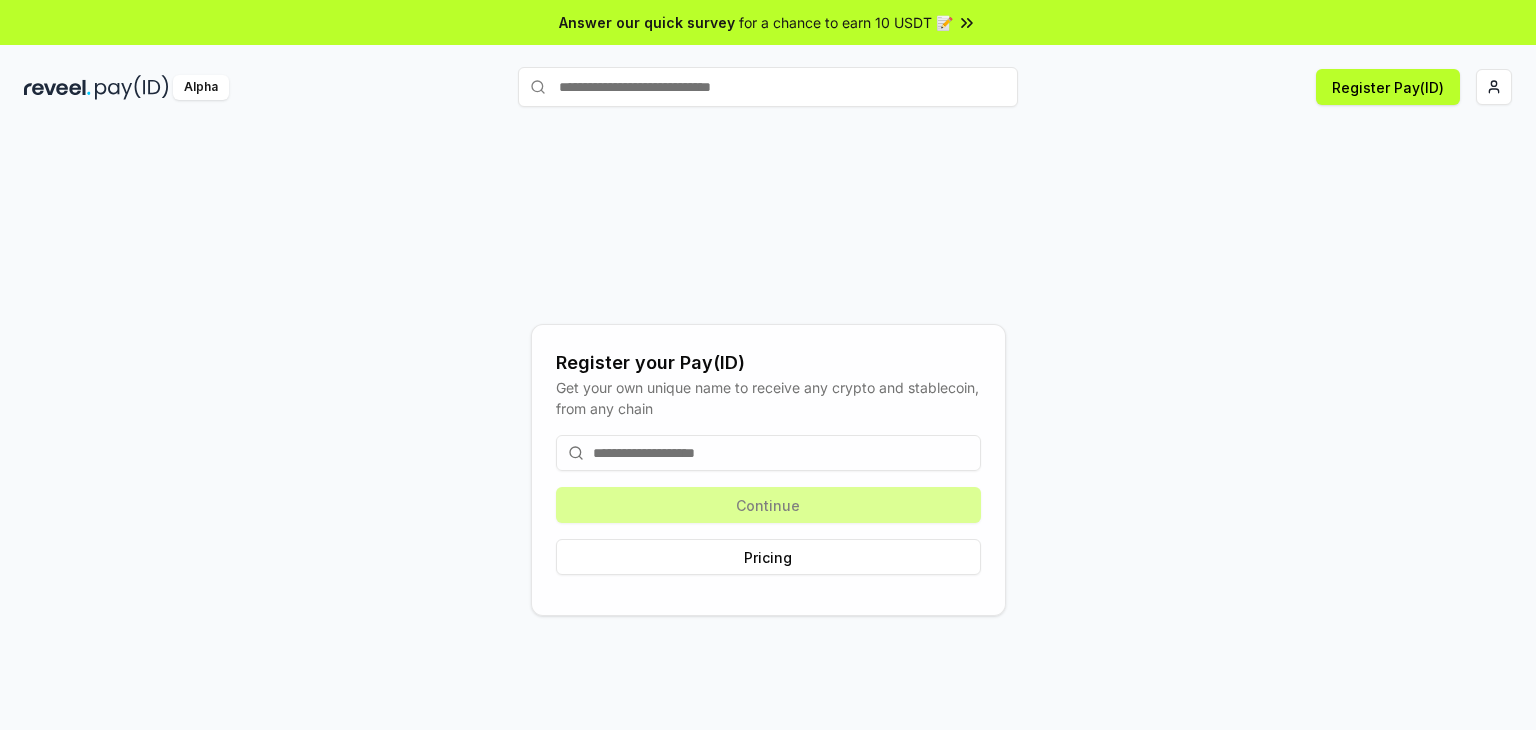 click at bounding box center (768, 453) 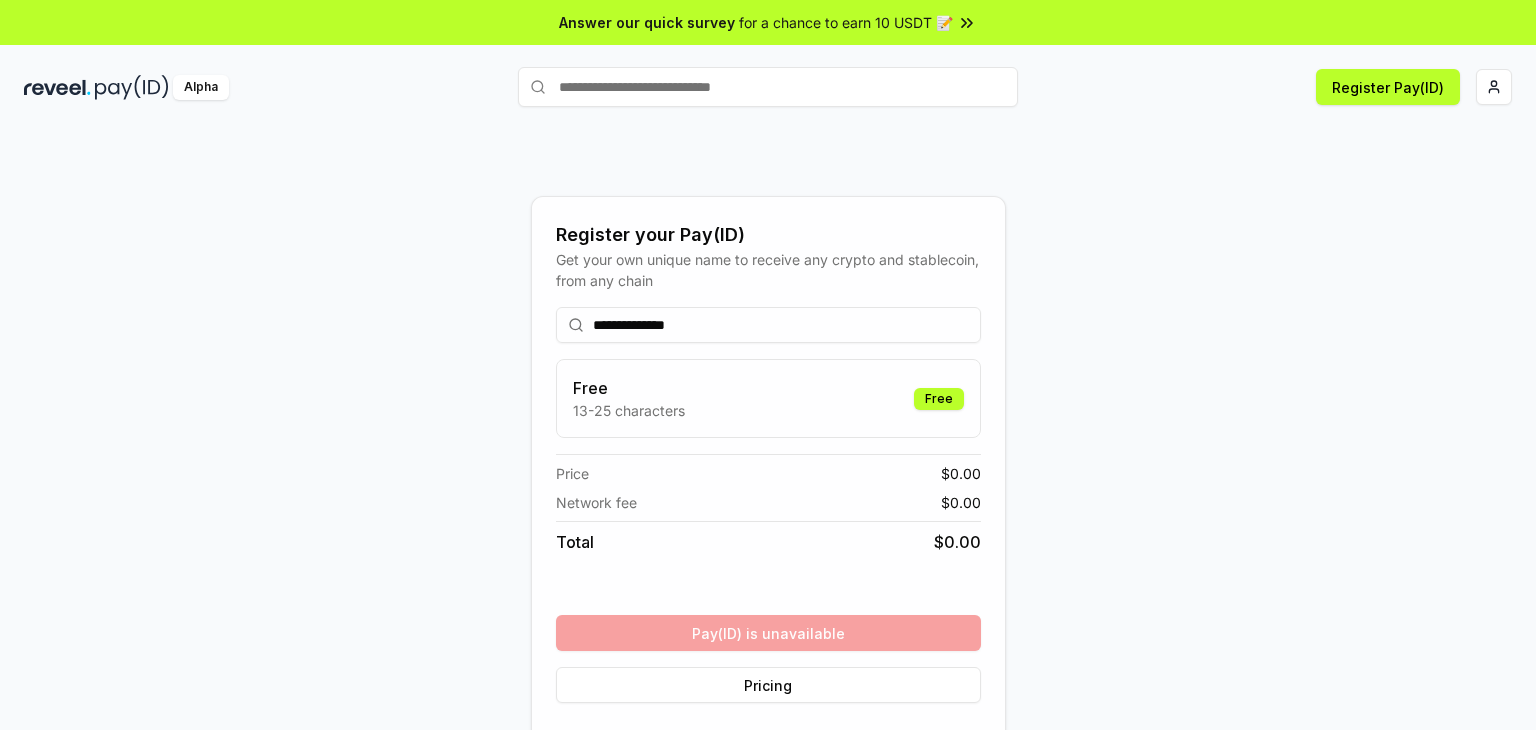 type on "**********" 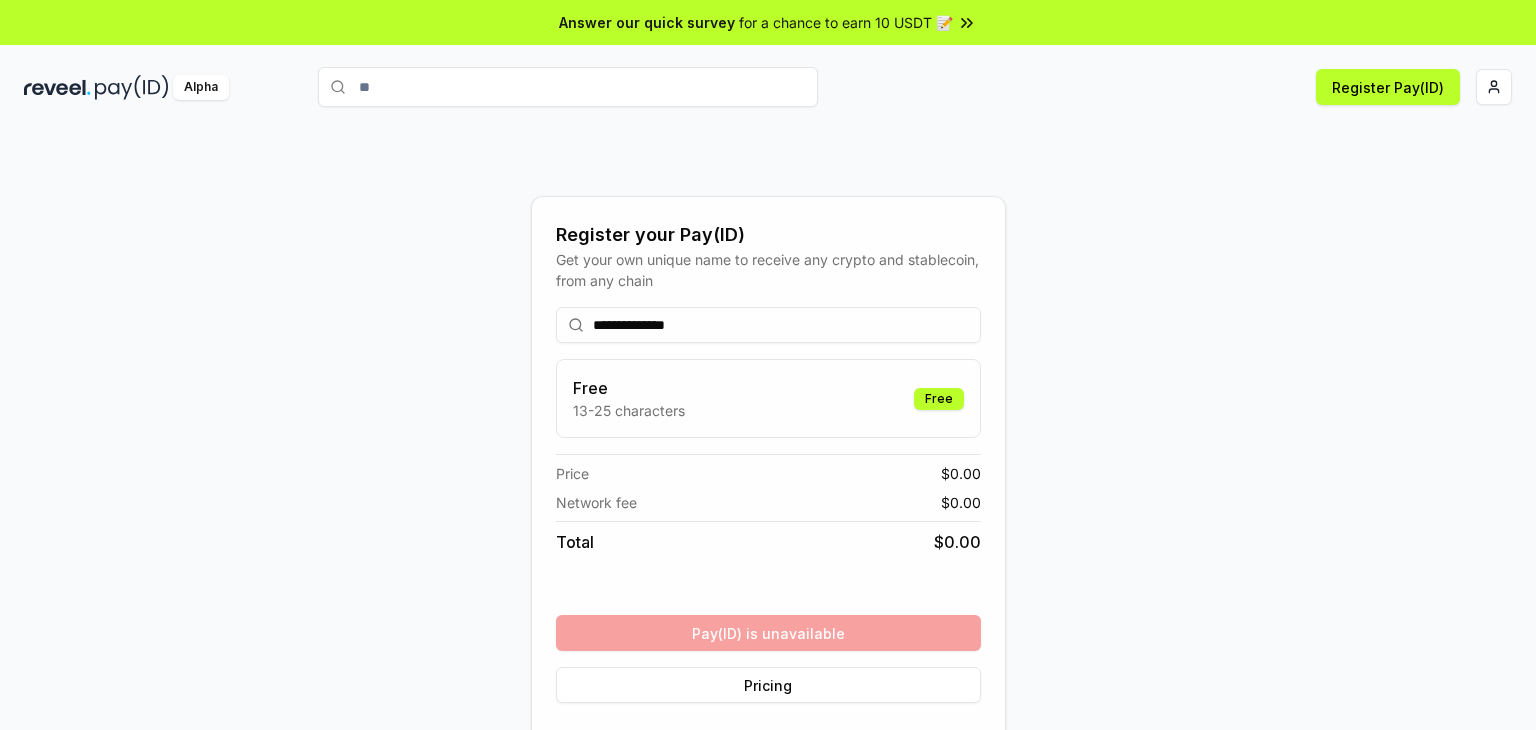 type on "**" 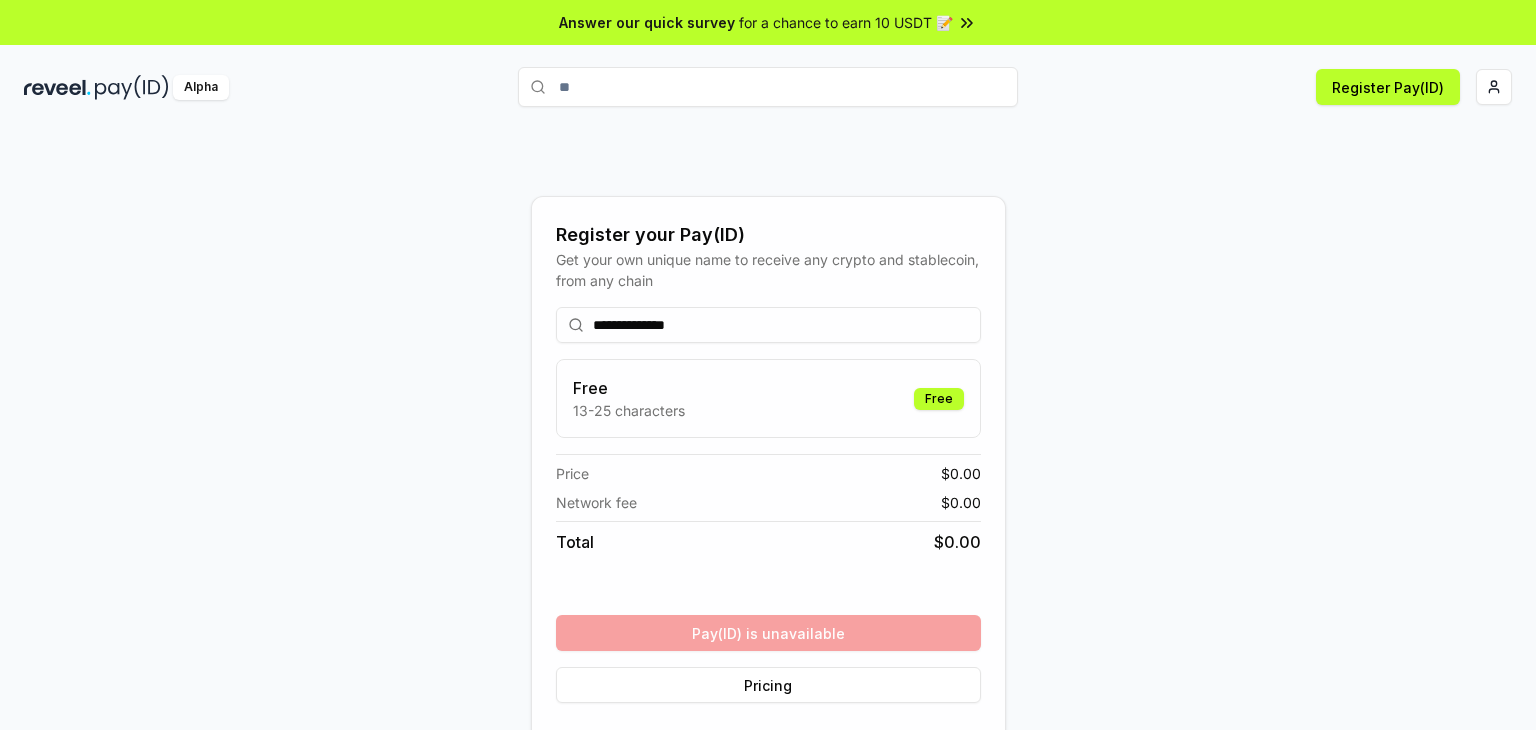 click on "**********" at bounding box center (768, 325) 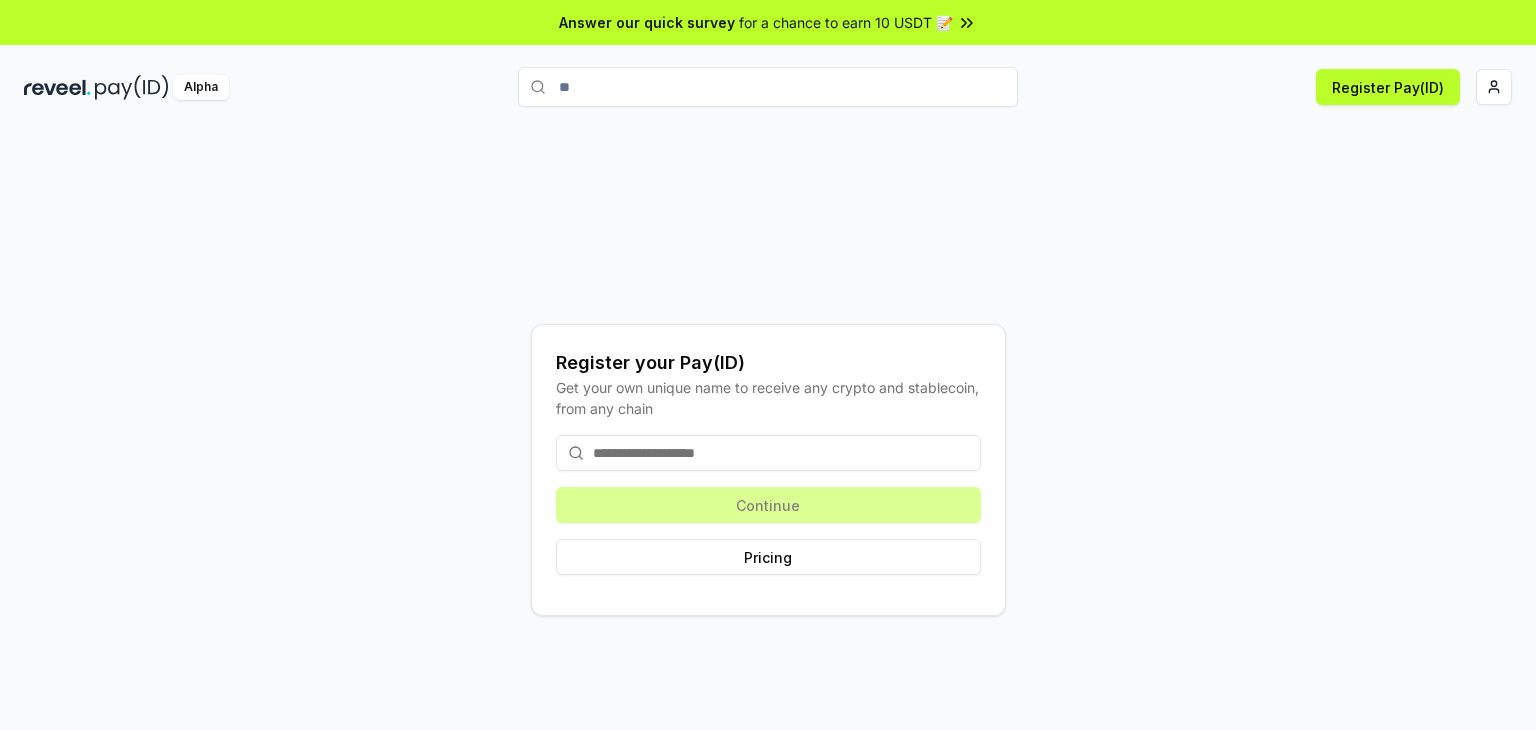type 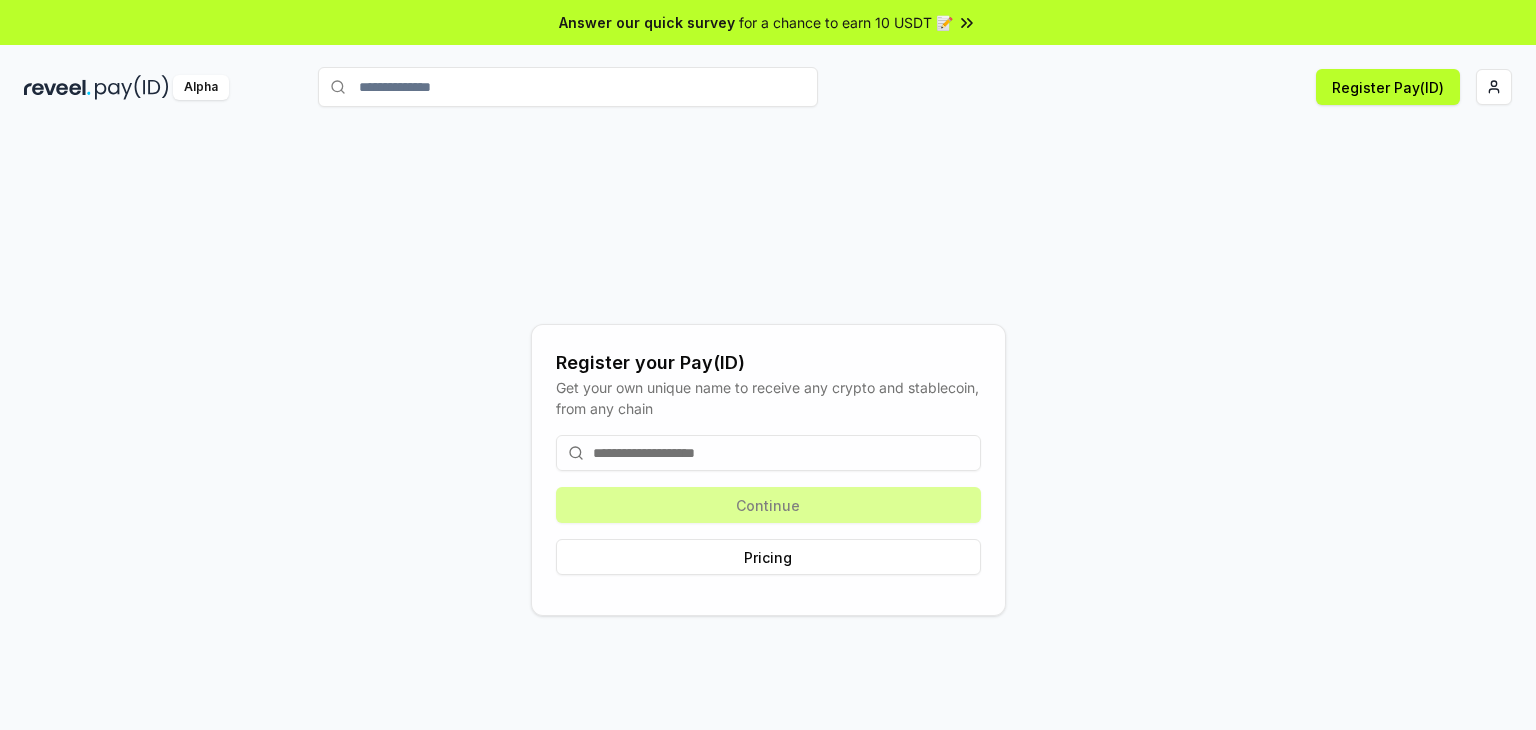 type on "**********" 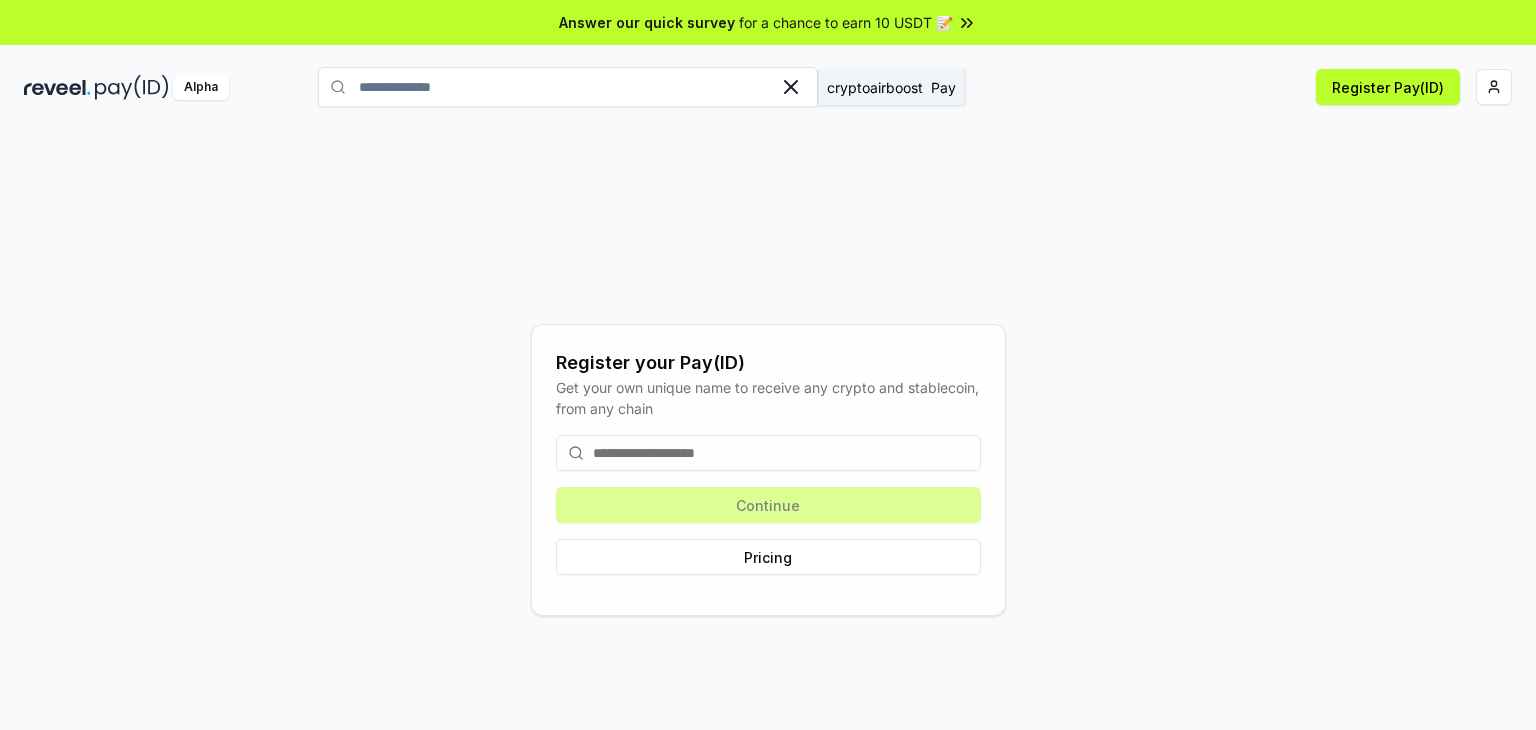 click on "Pay" at bounding box center (943, 87) 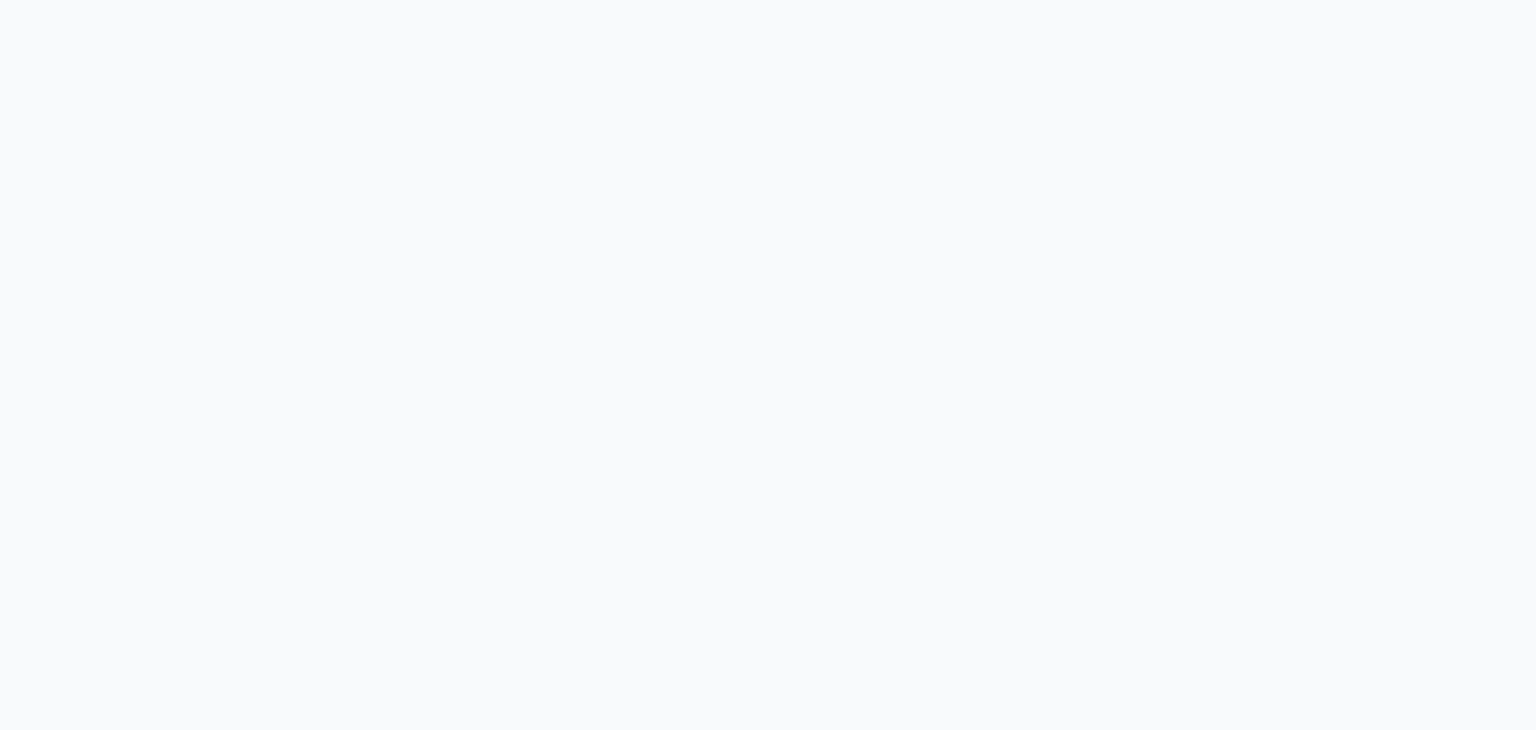 scroll, scrollTop: 0, scrollLeft: 0, axis: both 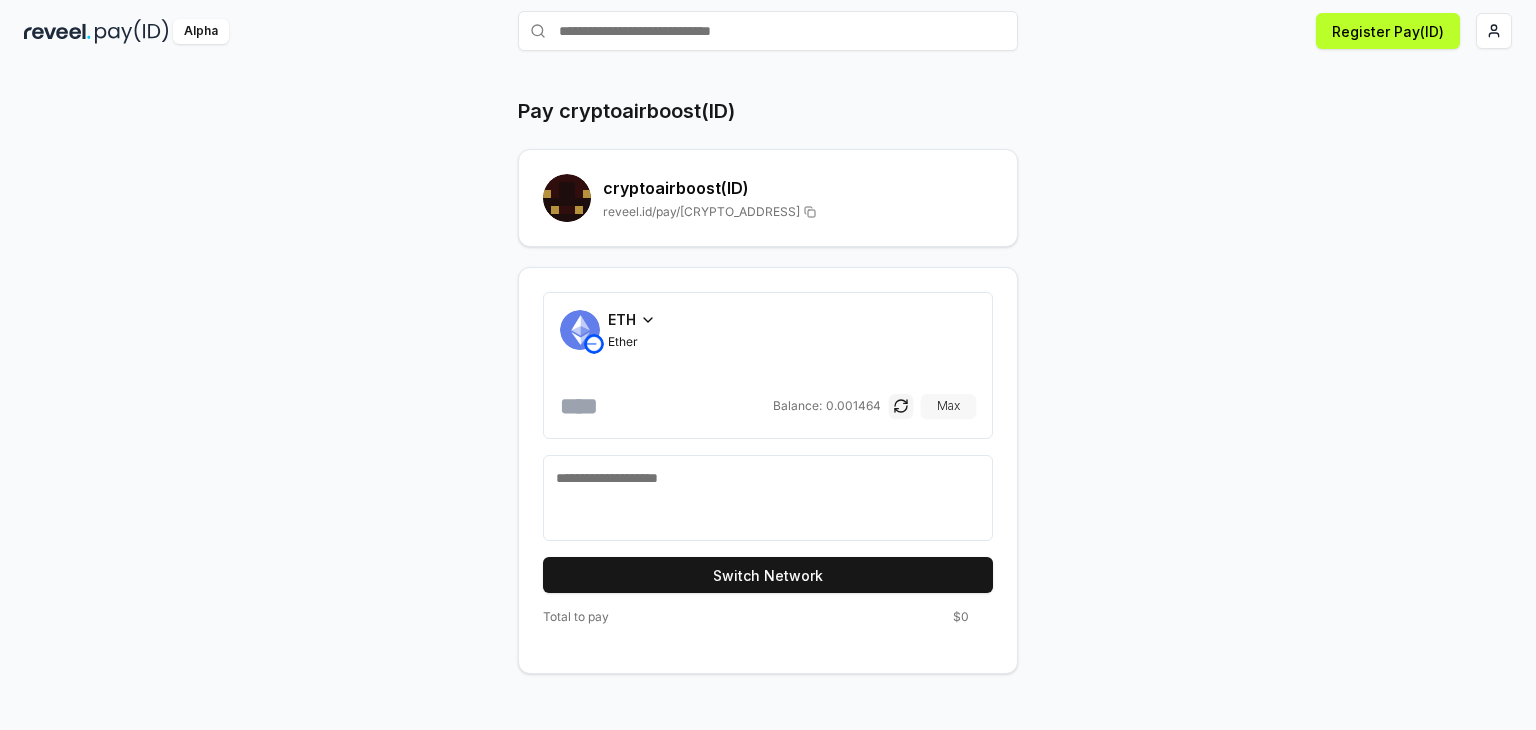 click on "Max" at bounding box center (948, 406) 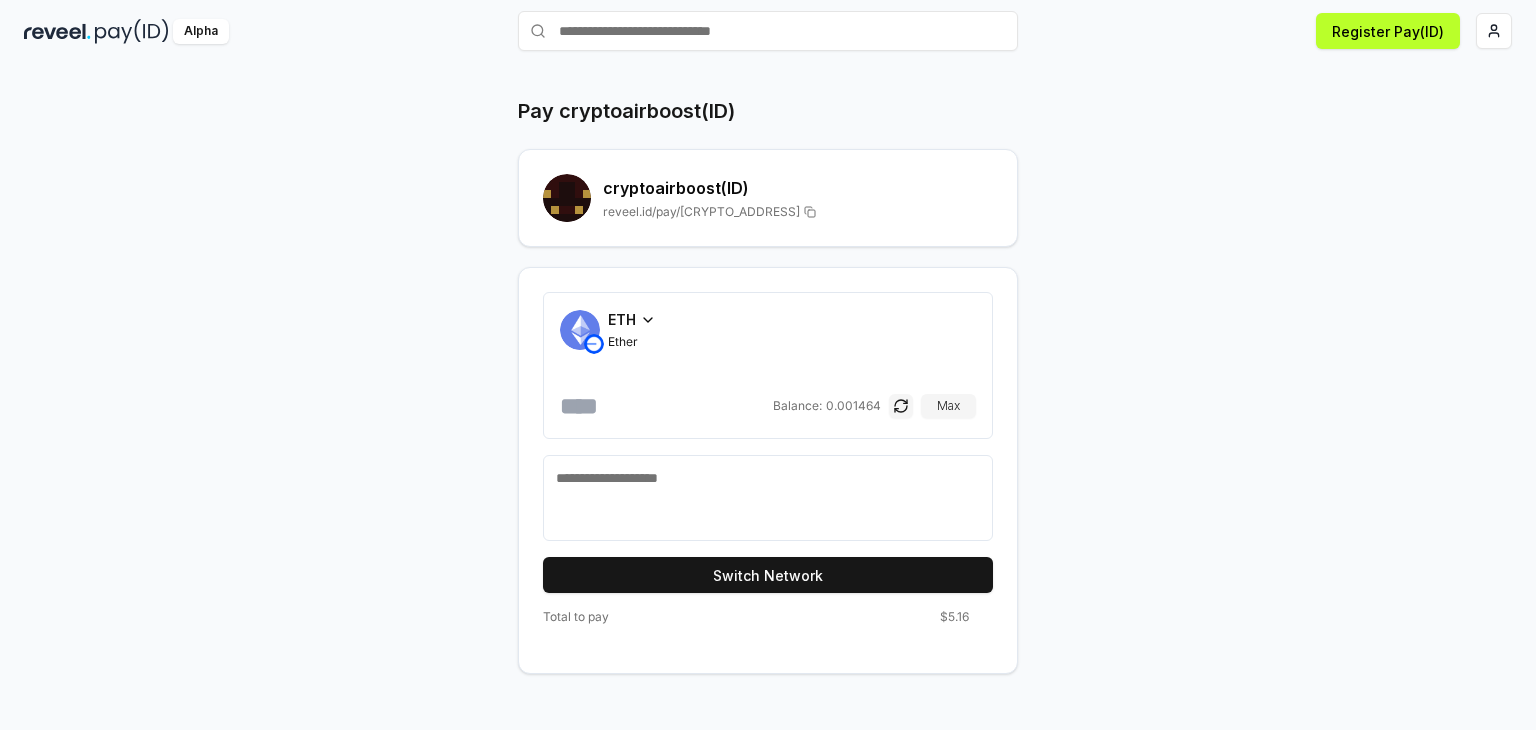 click on "**********" at bounding box center [664, 406] 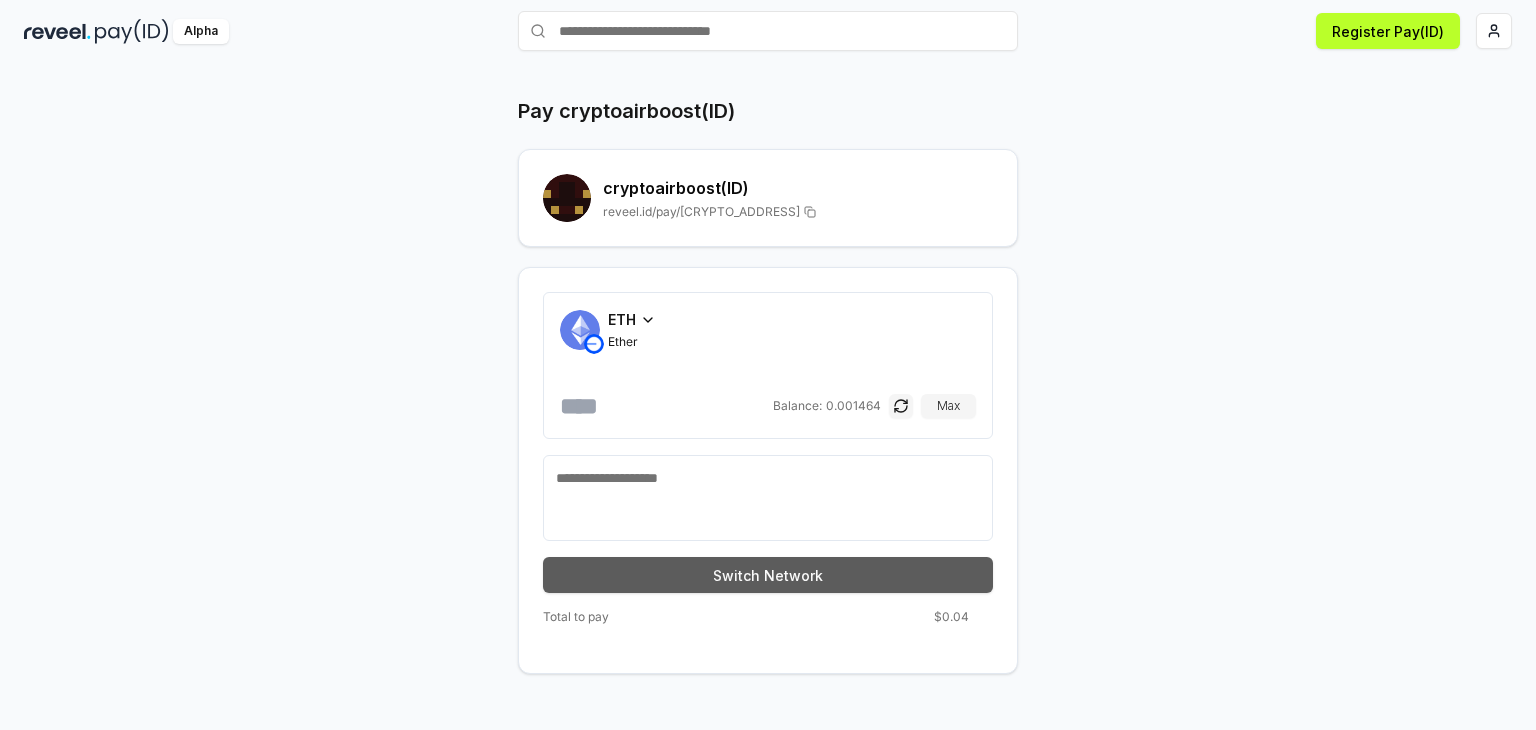 type on "*******" 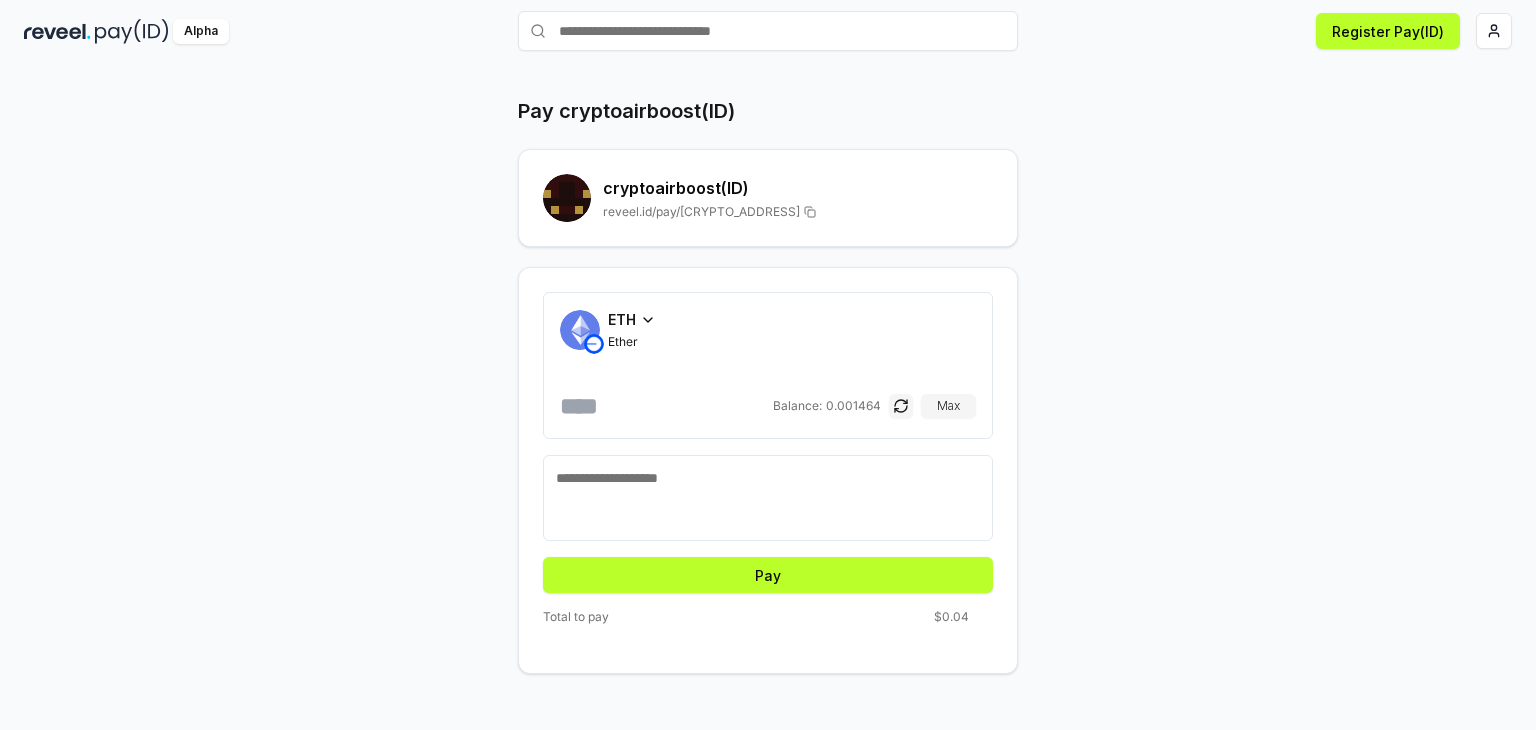 click on "Pay" at bounding box center (768, 575) 